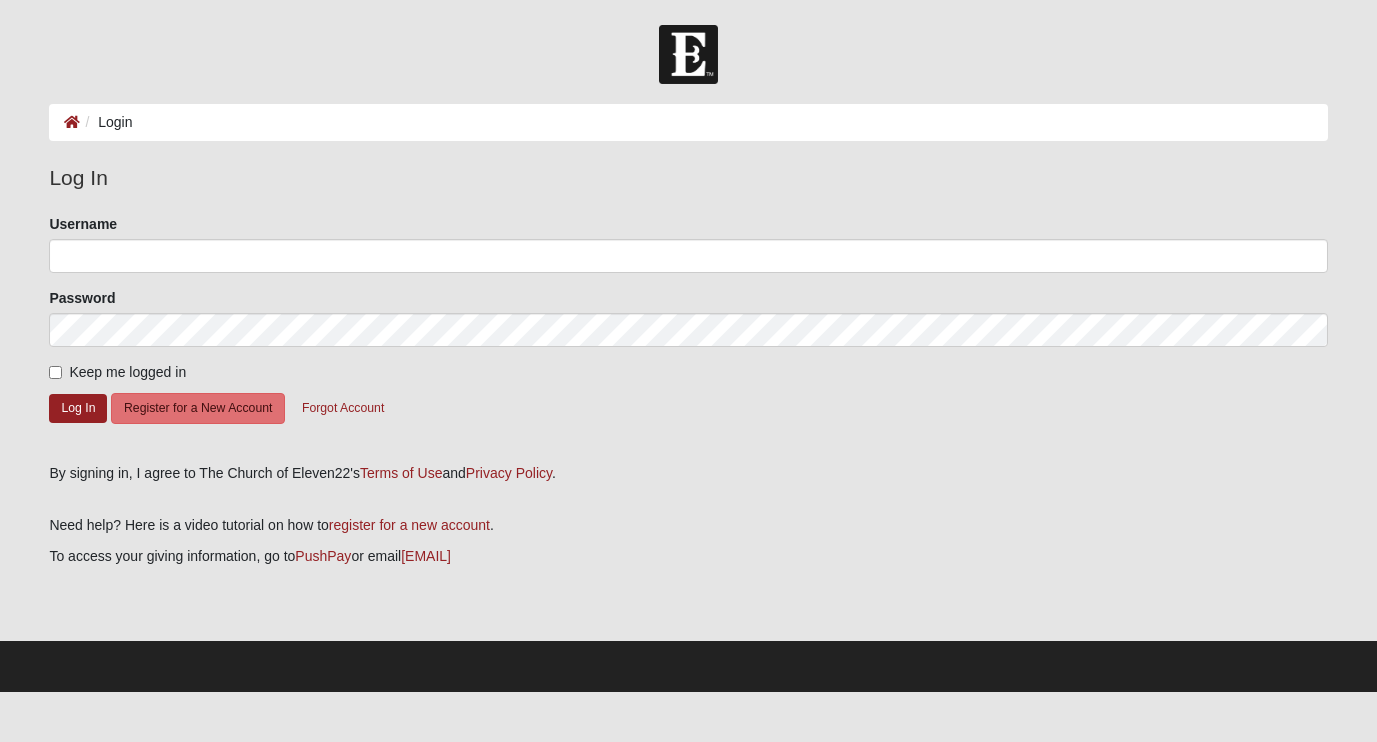 scroll, scrollTop: 0, scrollLeft: 0, axis: both 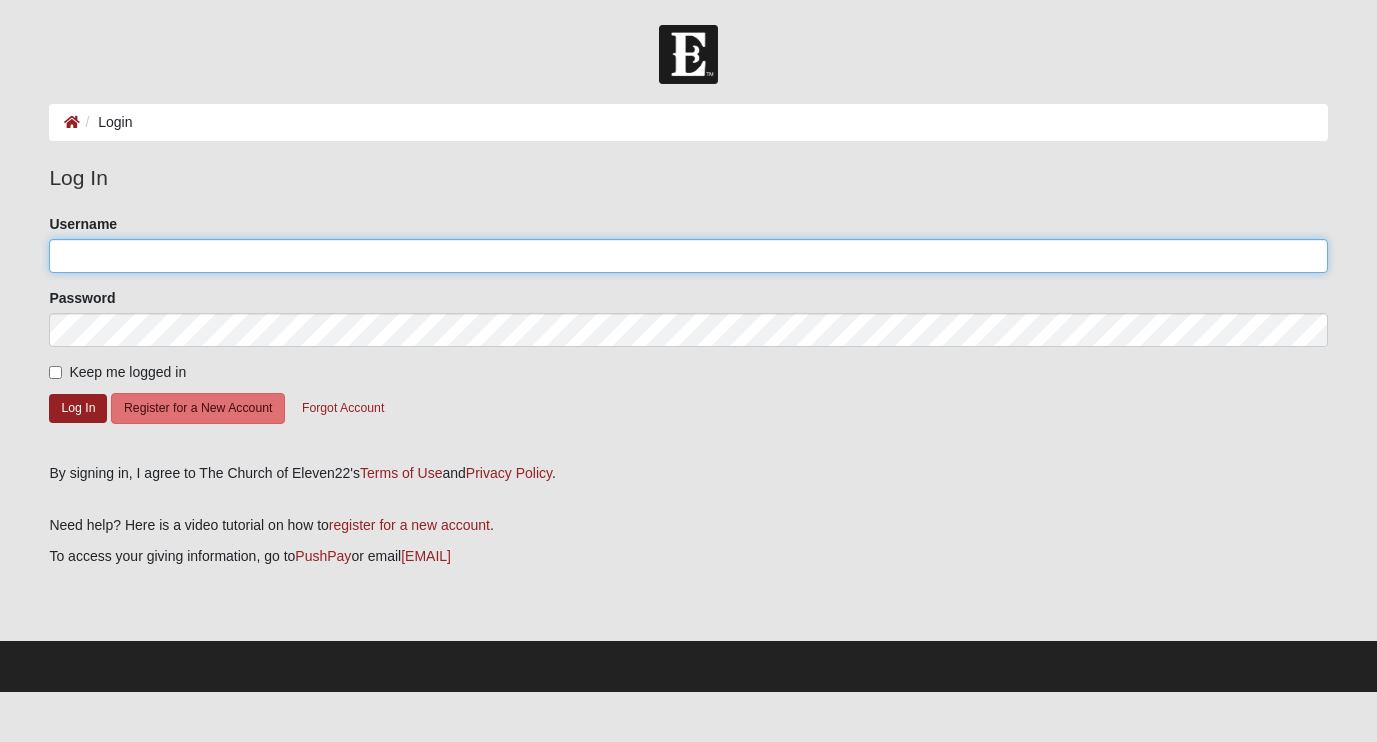 type on "[USERNAME]" 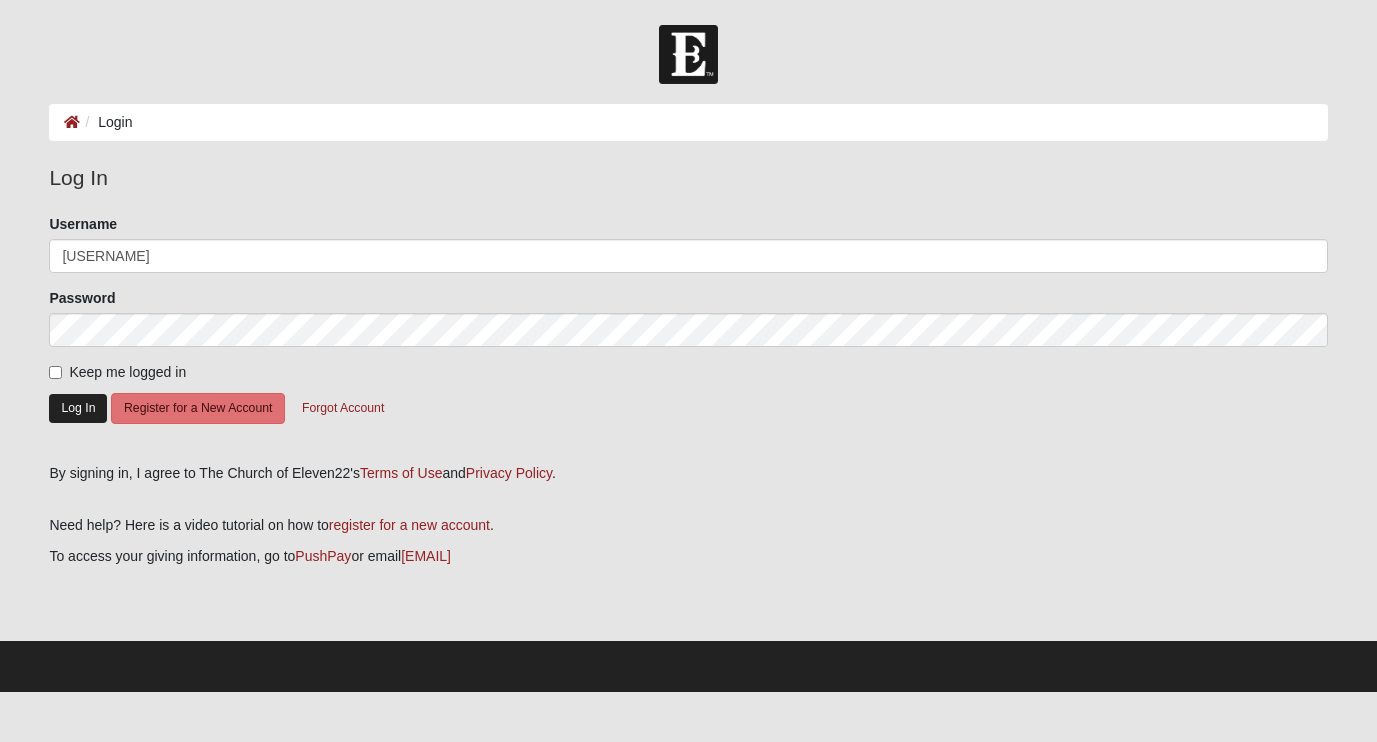 click on "Log In" 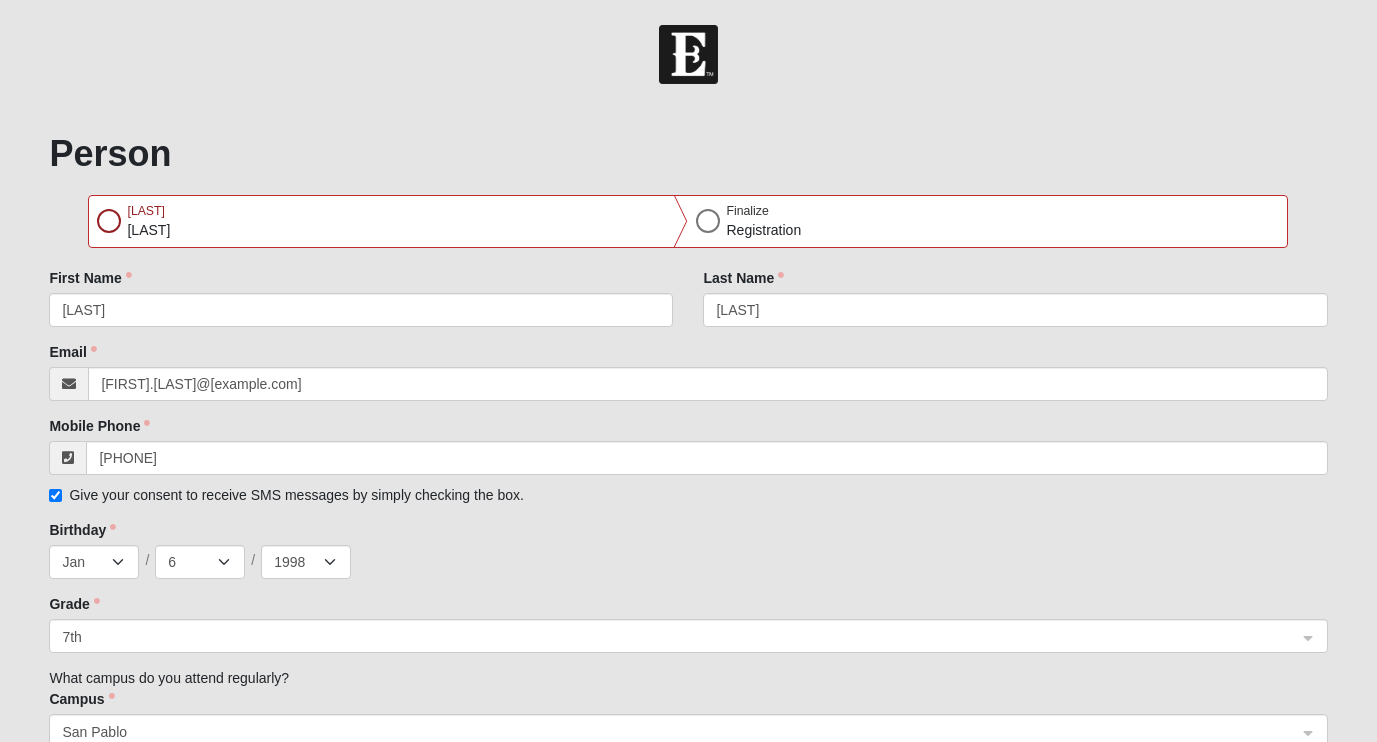 select on "1" 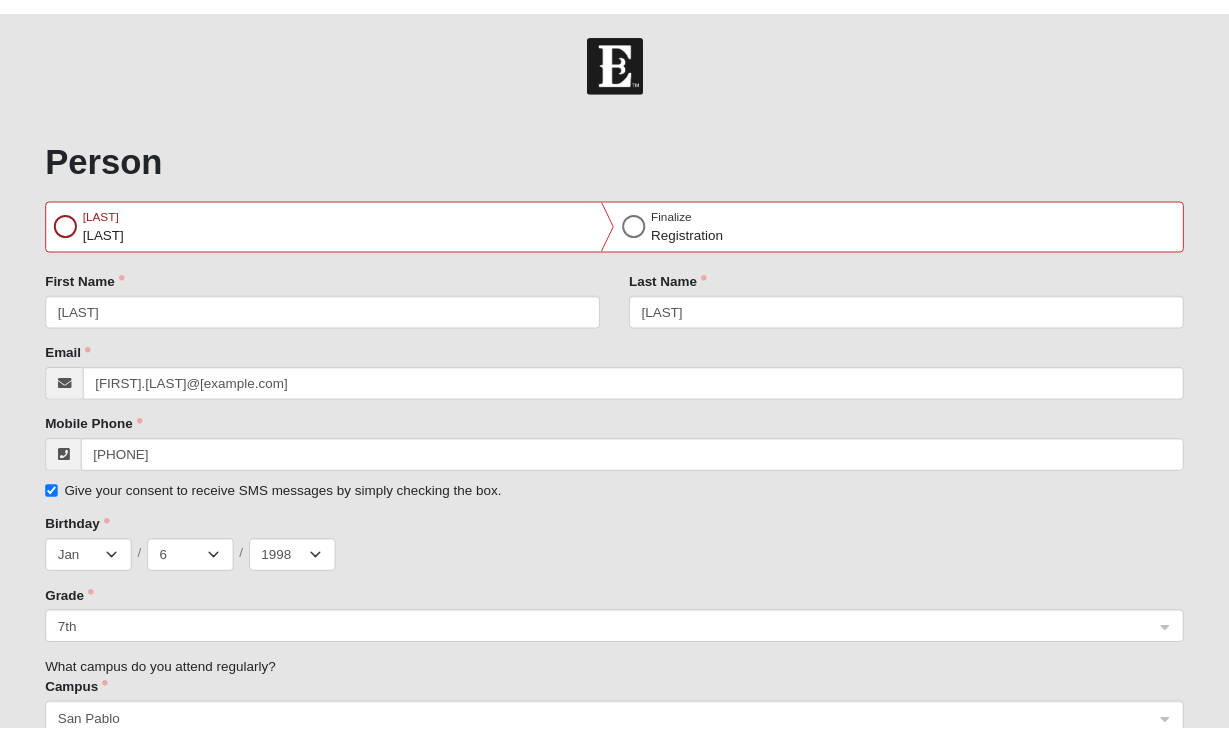 scroll, scrollTop: 0, scrollLeft: 0, axis: both 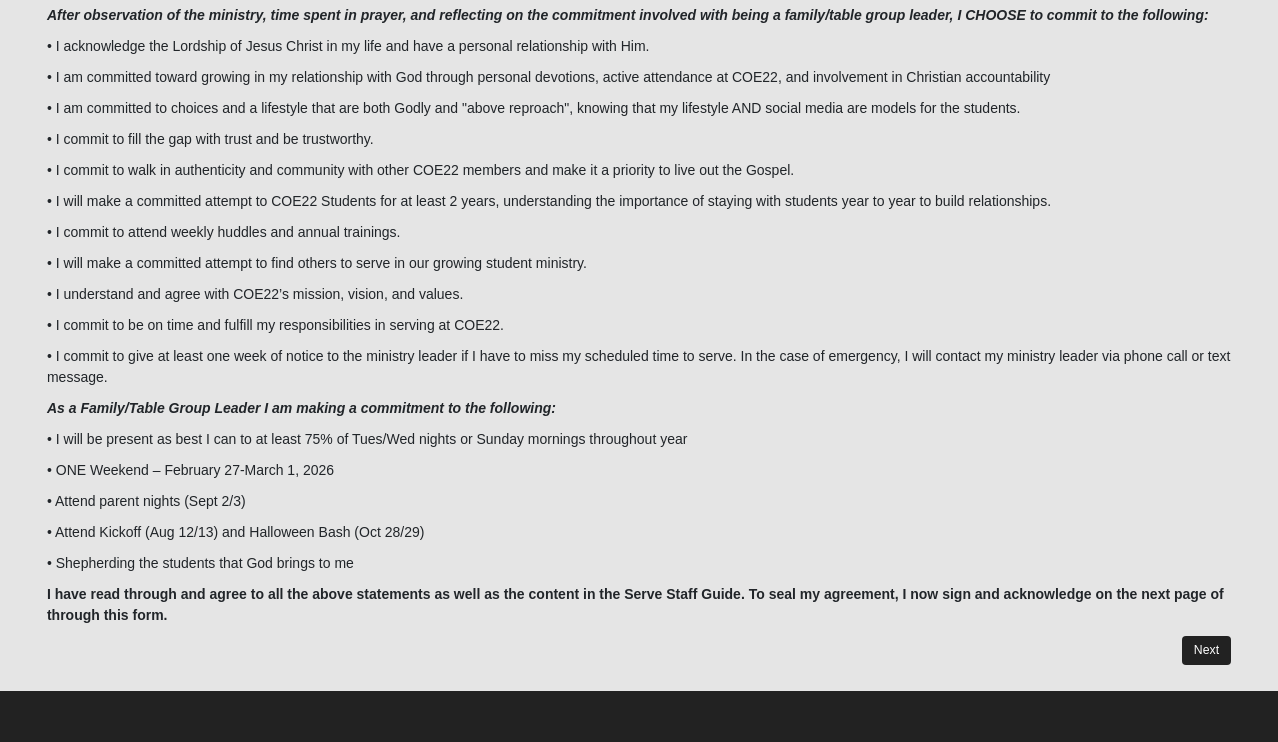 click on "Next" at bounding box center [1206, 650] 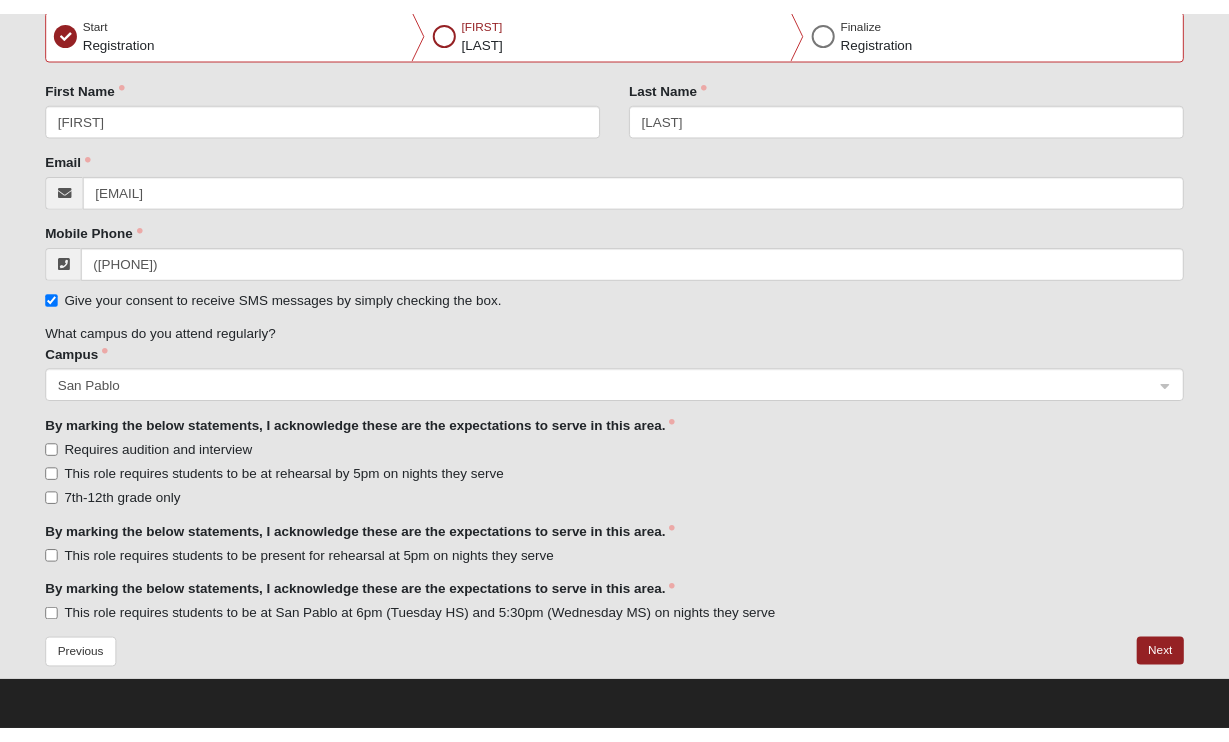 scroll, scrollTop: 197, scrollLeft: 0, axis: vertical 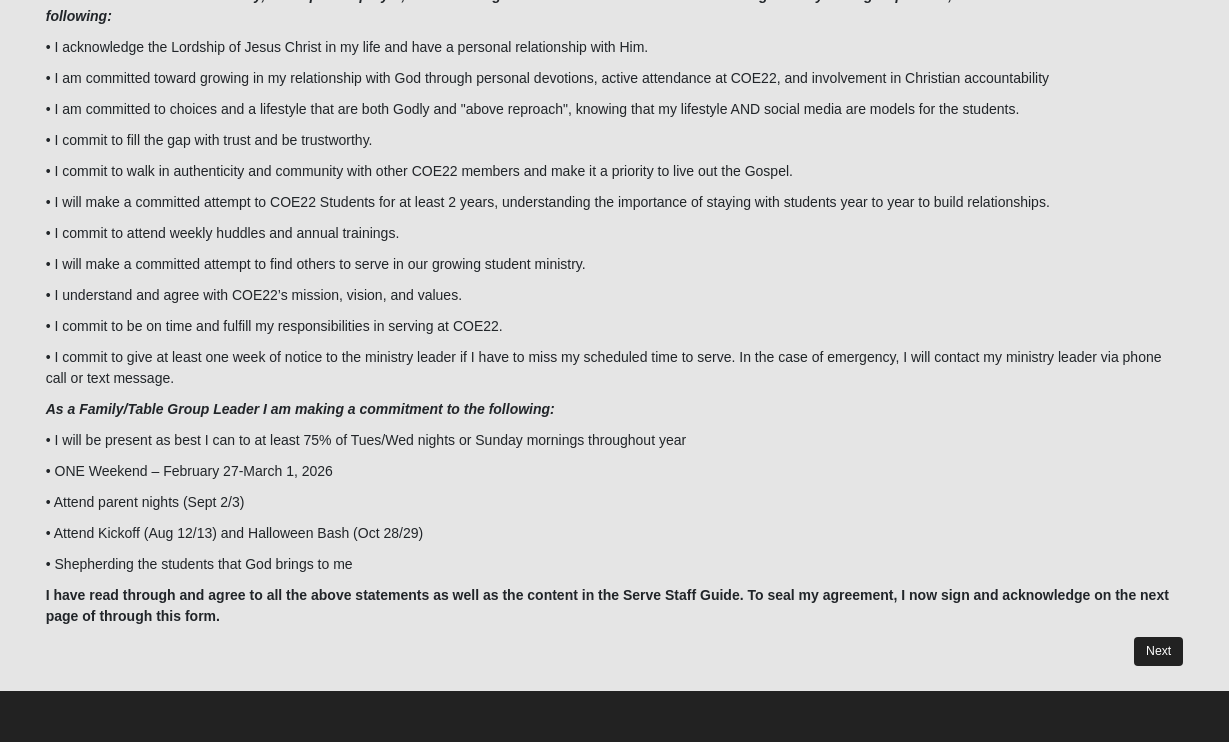 click on "Next" at bounding box center (1158, 651) 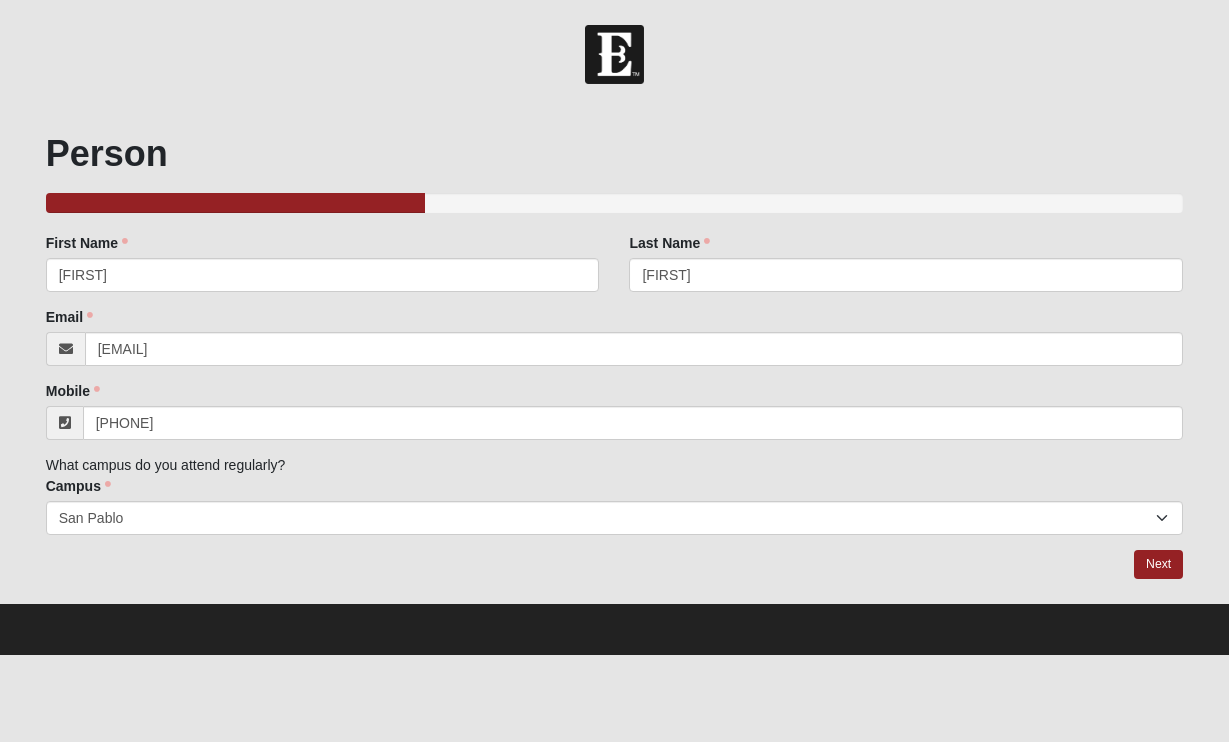scroll, scrollTop: 0, scrollLeft: 0, axis: both 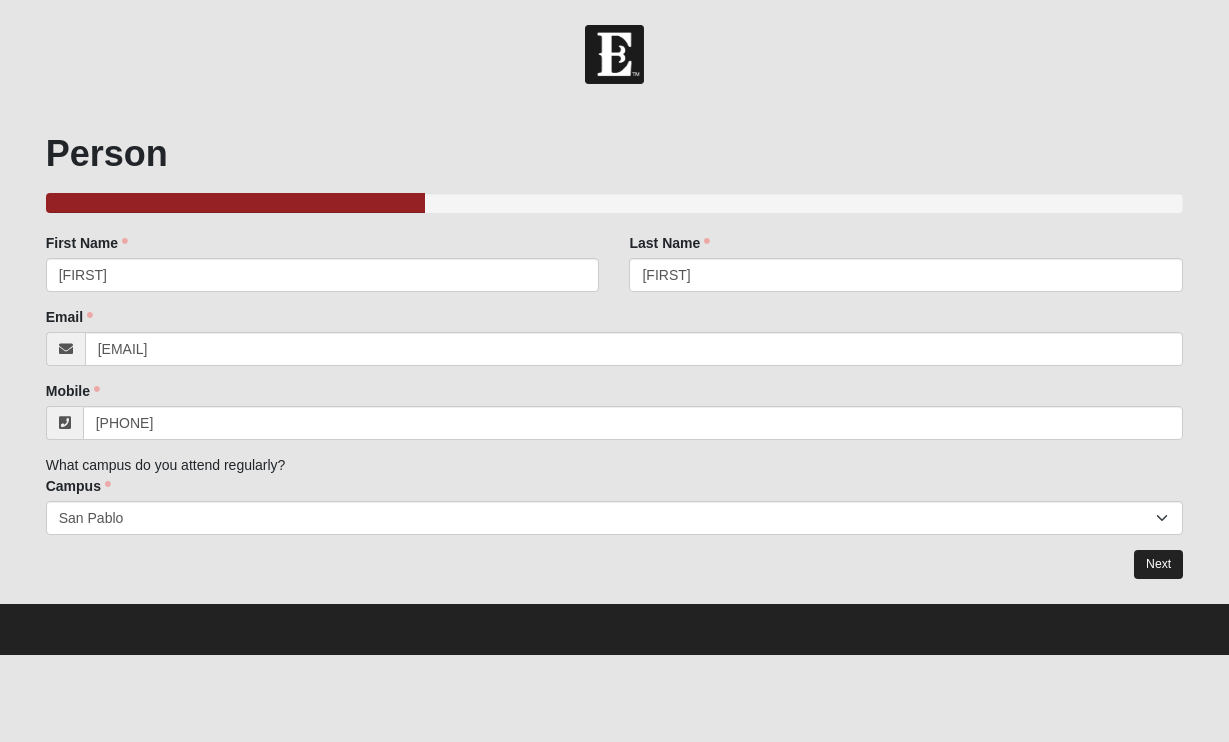 click on "Next" at bounding box center (1158, 564) 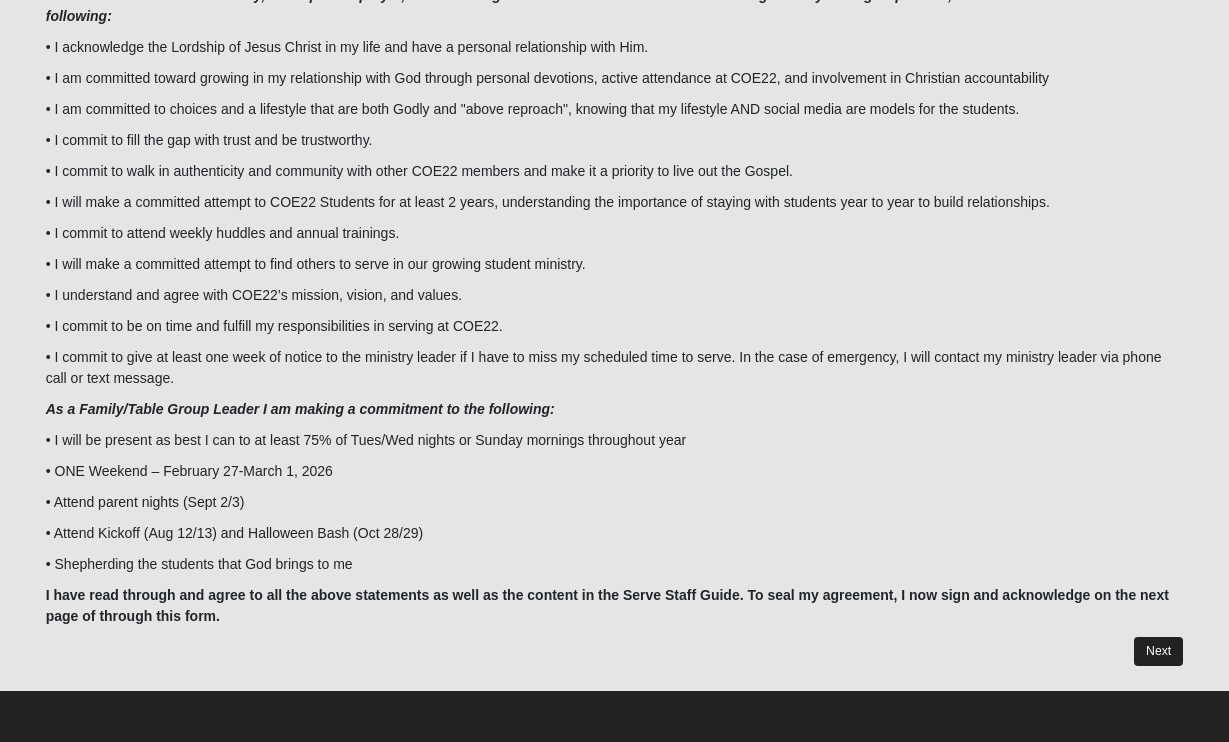 scroll, scrollTop: 151, scrollLeft: 0, axis: vertical 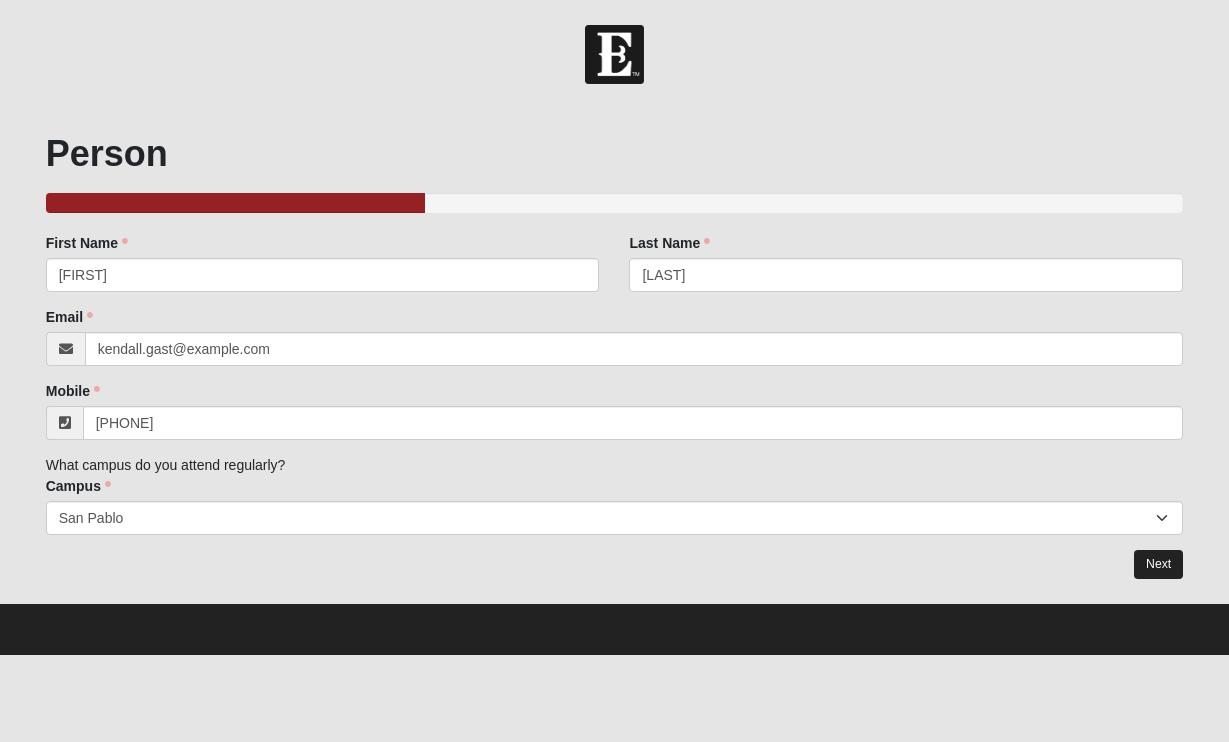 click on "Next" at bounding box center (1158, 564) 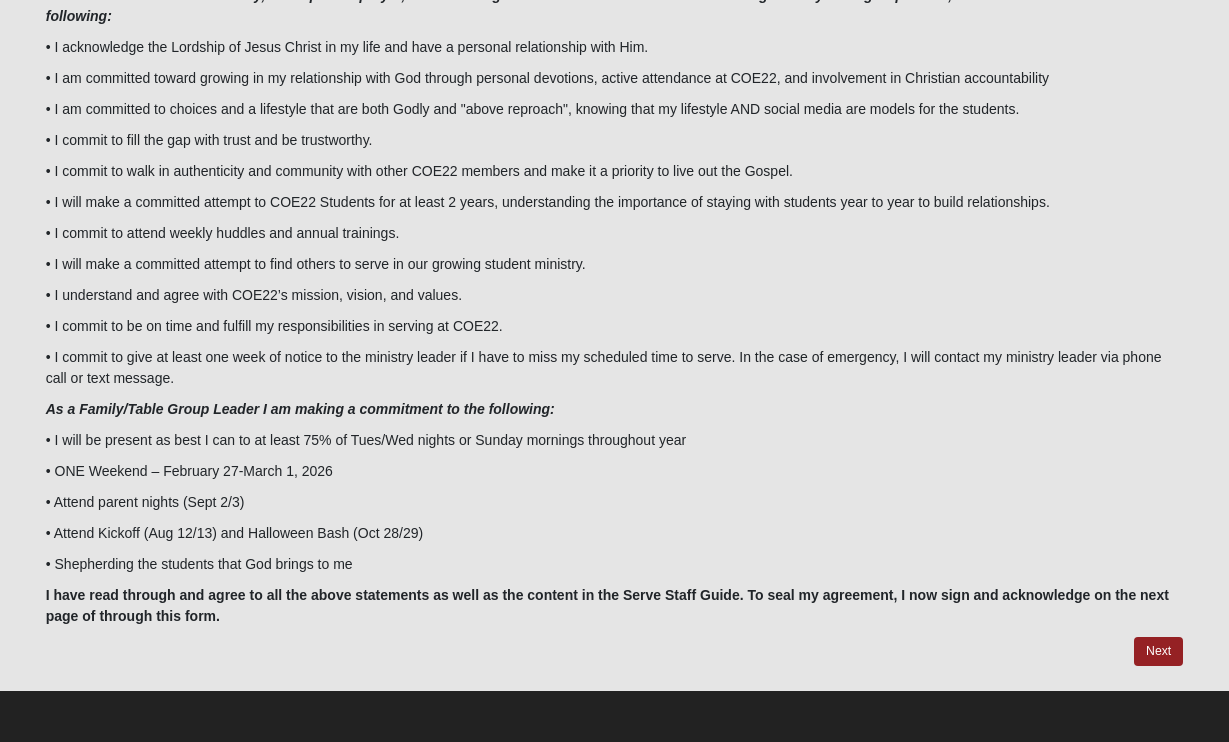 scroll, scrollTop: 151, scrollLeft: 0, axis: vertical 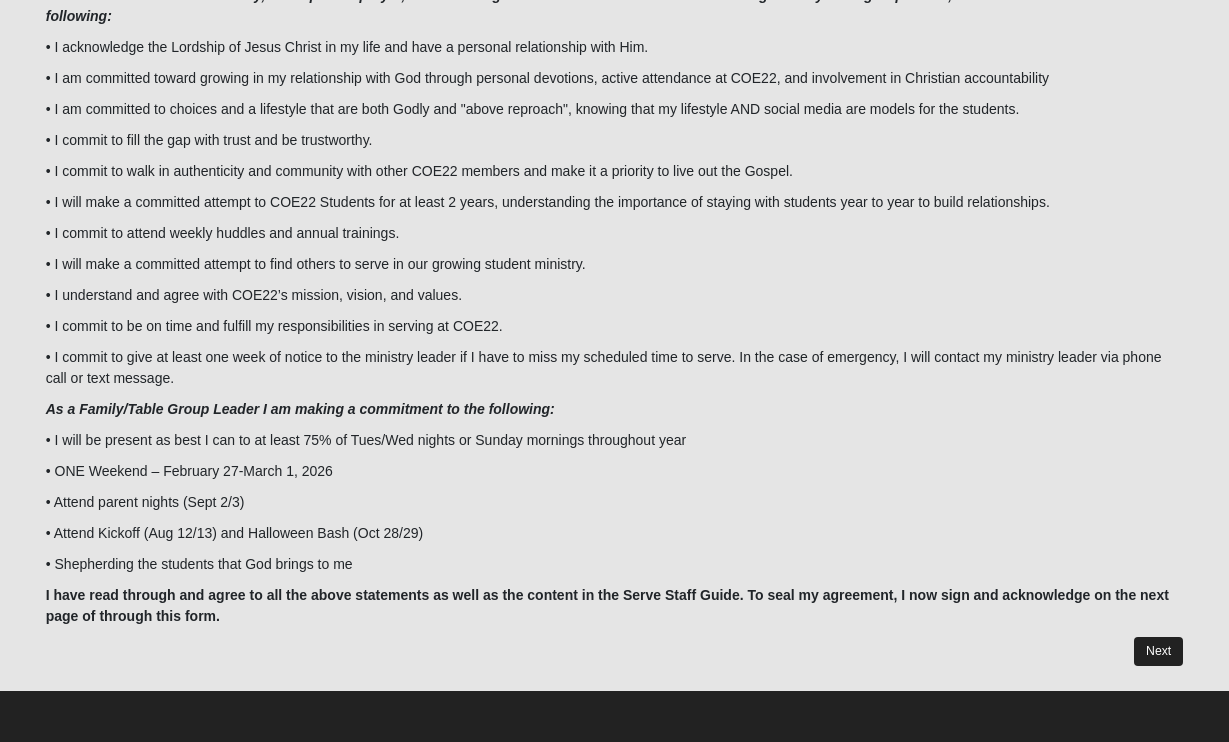 click on "Next" at bounding box center [1158, 651] 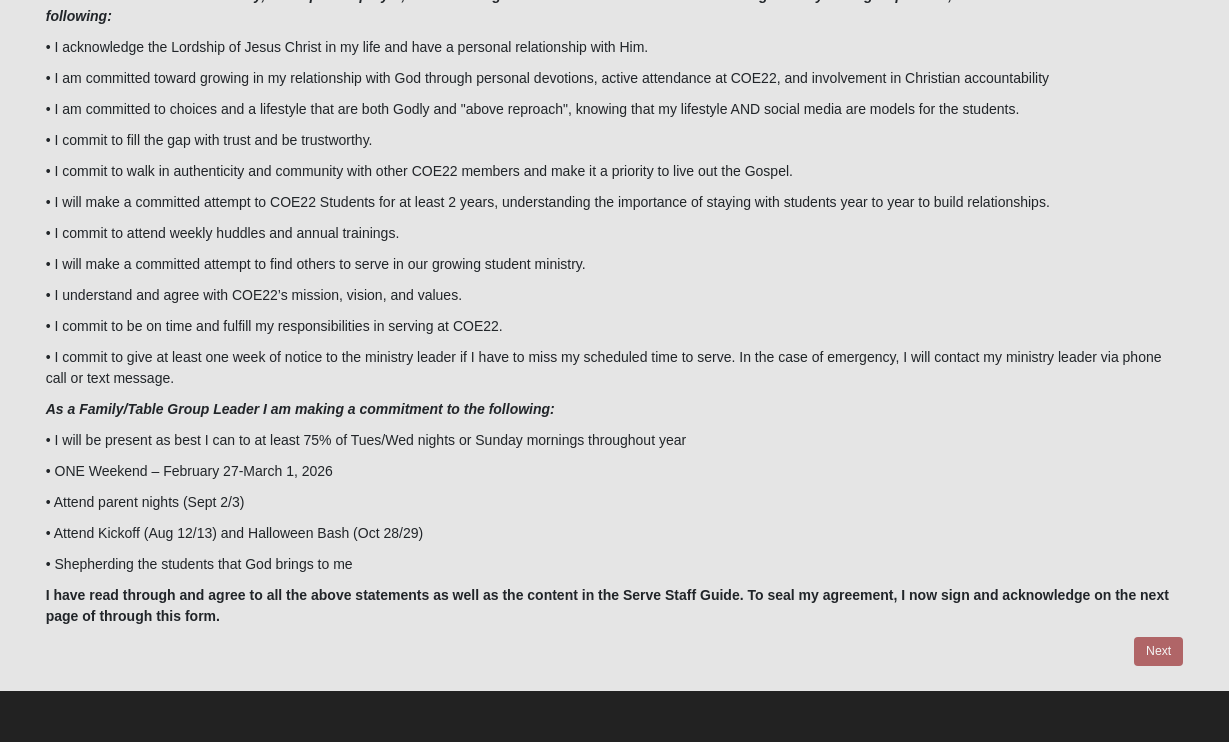 scroll, scrollTop: 0, scrollLeft: 0, axis: both 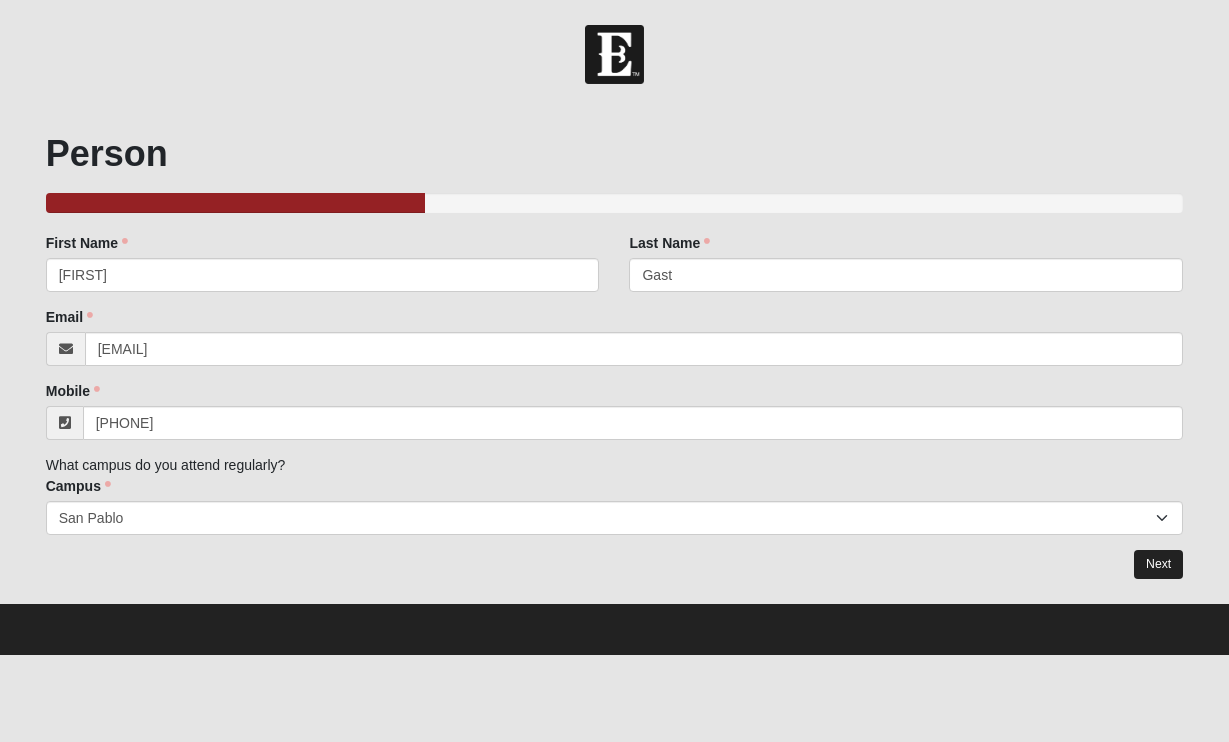 click on "Next" at bounding box center [1158, 564] 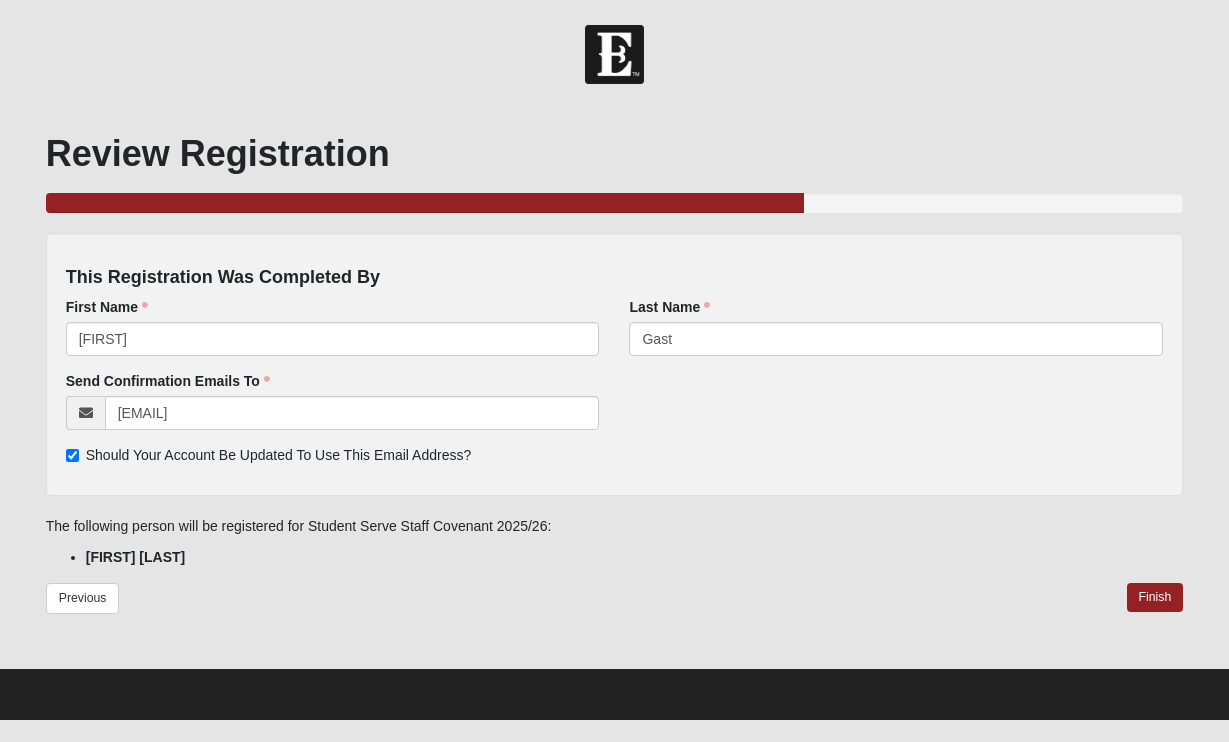 scroll, scrollTop: 0, scrollLeft: 0, axis: both 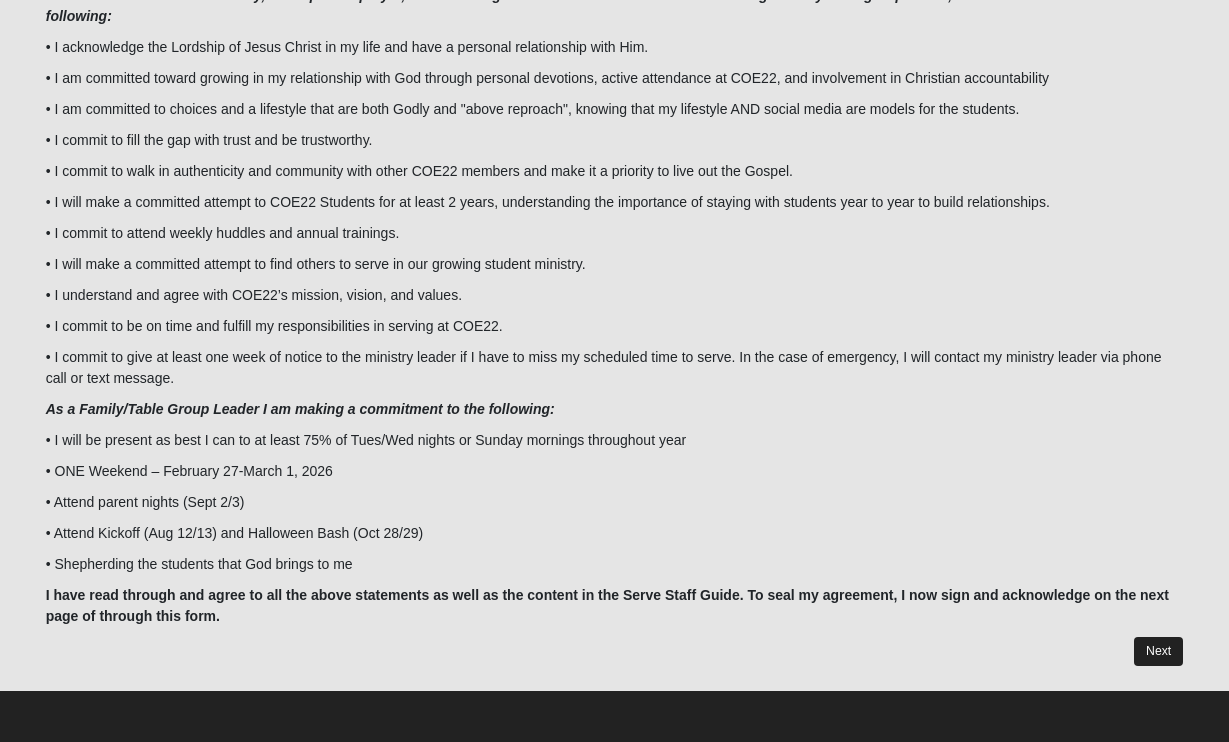 click on "Next" at bounding box center (1158, 651) 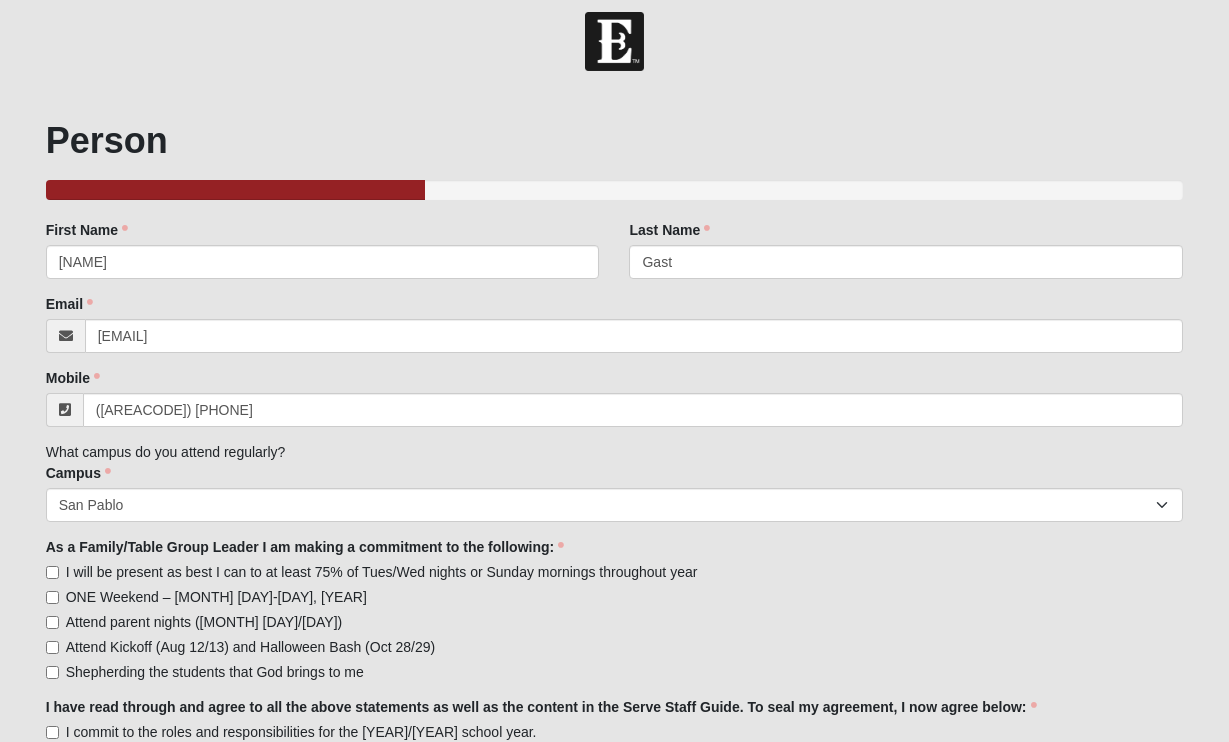 scroll, scrollTop: 51, scrollLeft: 0, axis: vertical 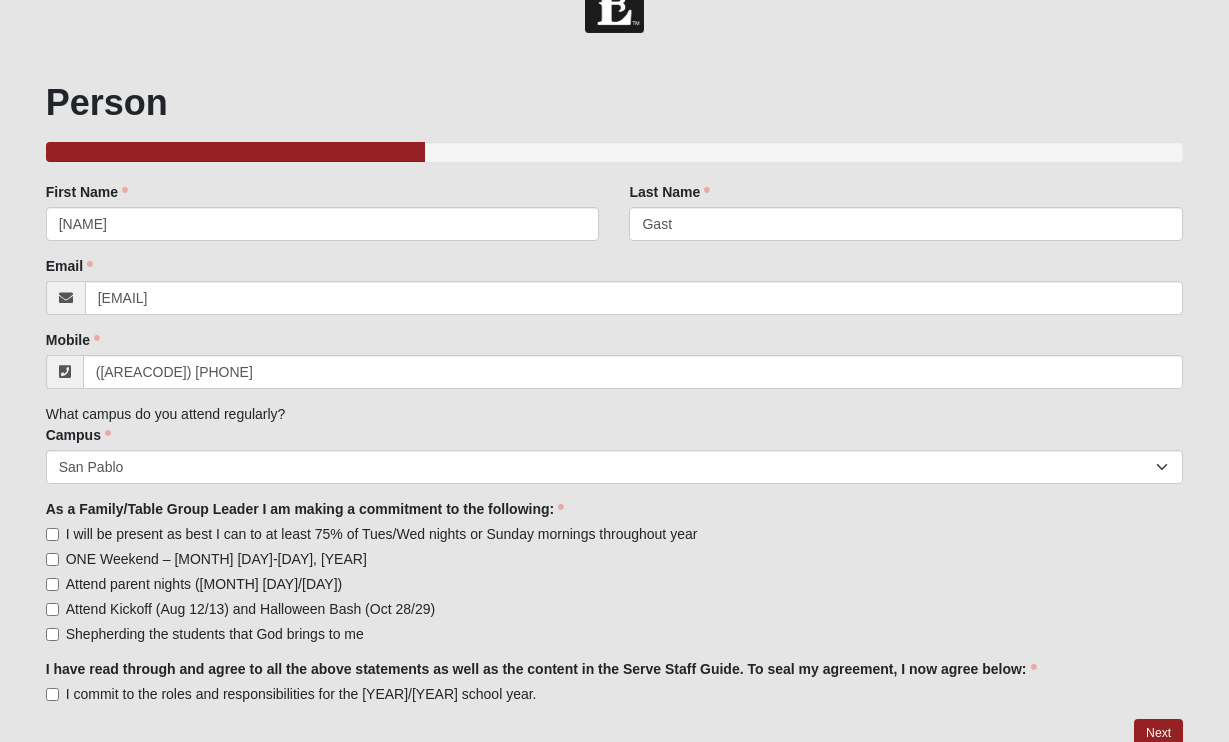 click on "I will be present as best I can to at least 75% of Tues/Wed nights or Sunday mornings throughout year" at bounding box center (52, 534) 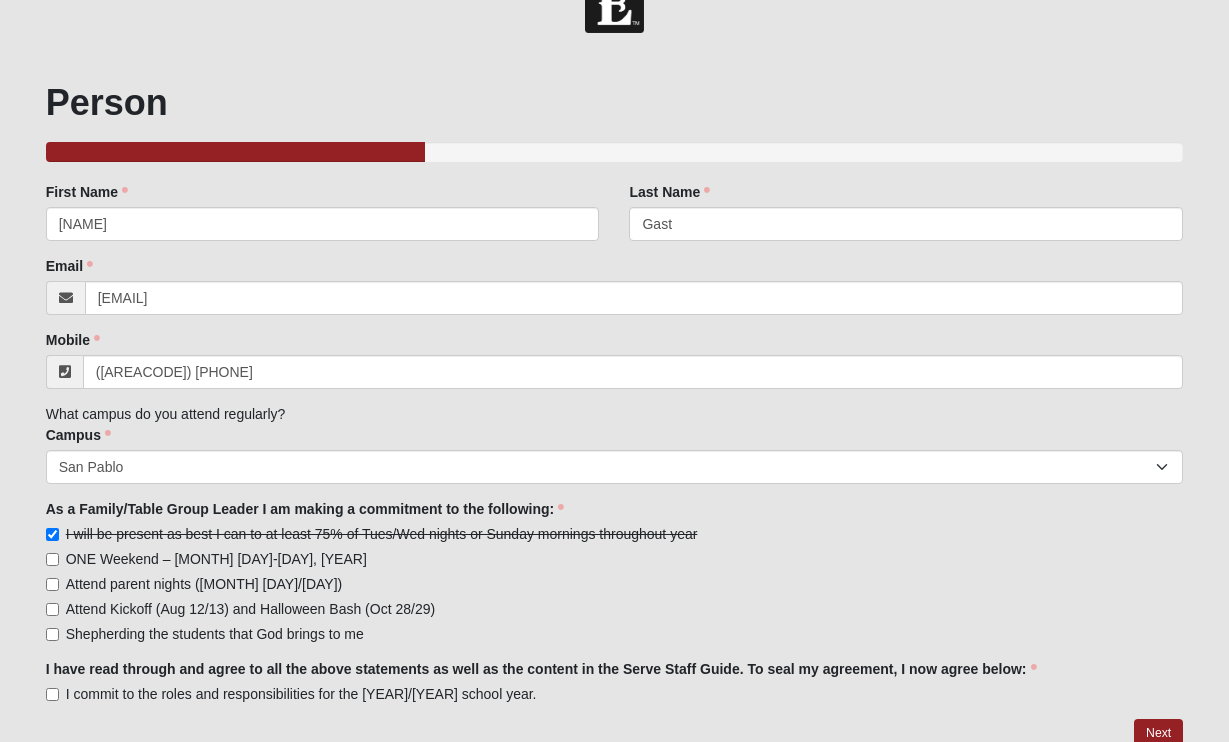 click on "I will be present as best I can to at least 75% of Tues/Wed nights or Sunday mornings throughout year" at bounding box center [52, 534] 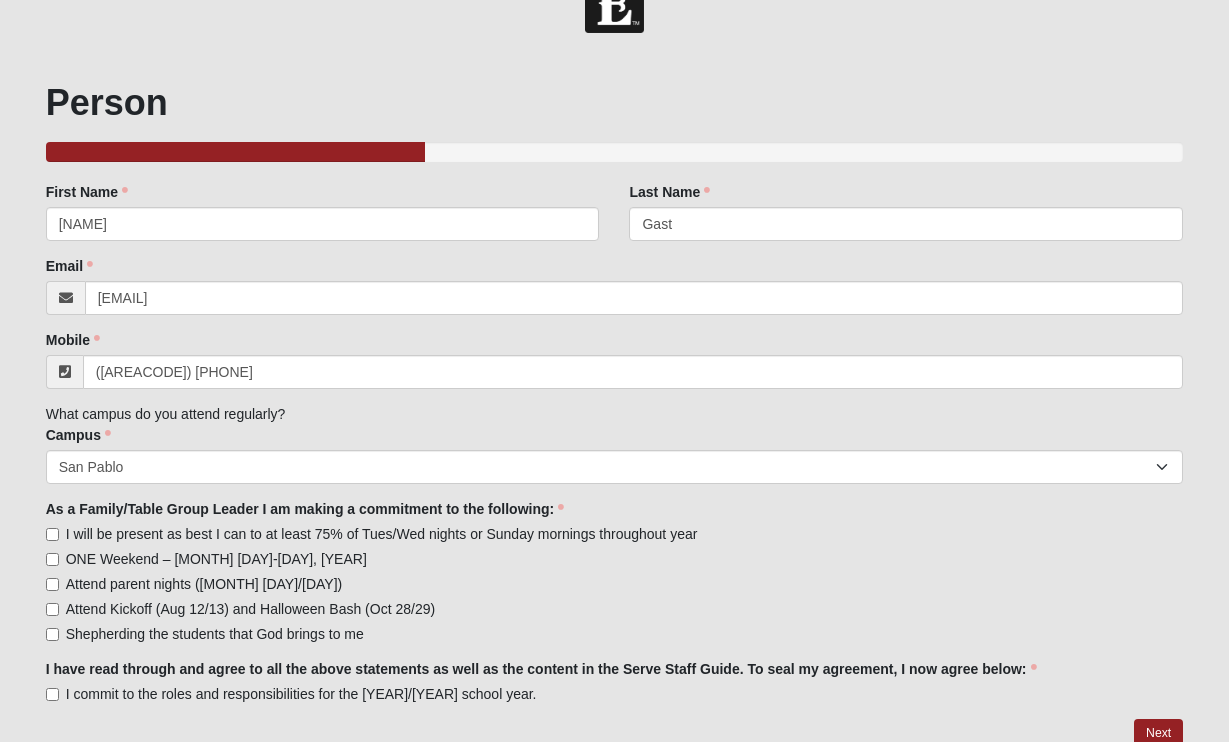 click on "ONE Weekend – [MONTH] [DAY]-[DAY], [YEAR]" at bounding box center (206, 559) 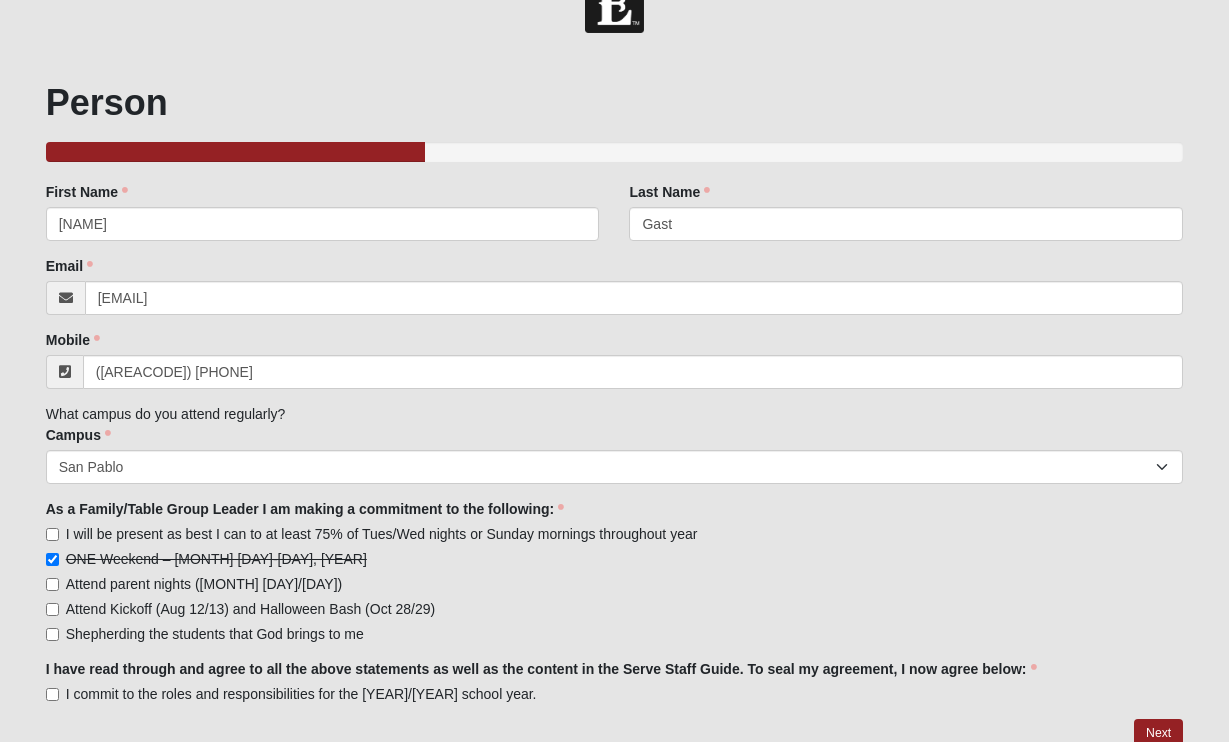 click on "ONE Weekend – February 27-March 1, 2026" at bounding box center (52, 559) 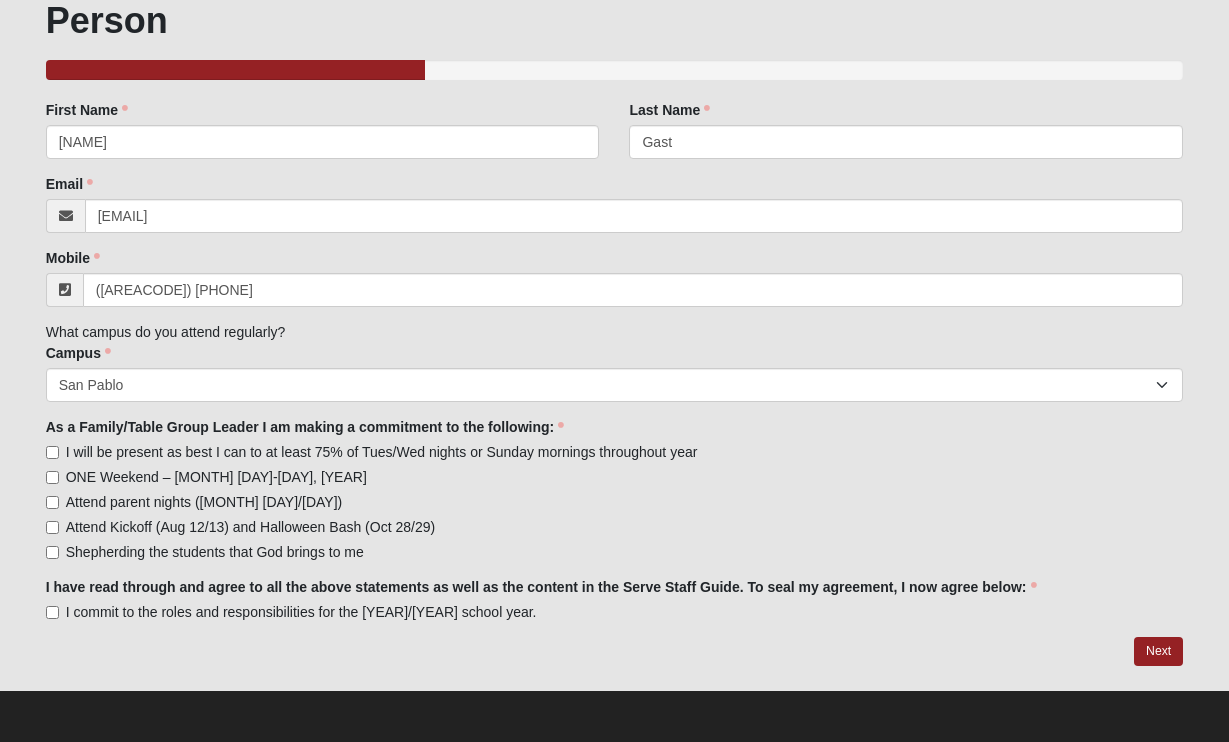 scroll, scrollTop: 133, scrollLeft: 0, axis: vertical 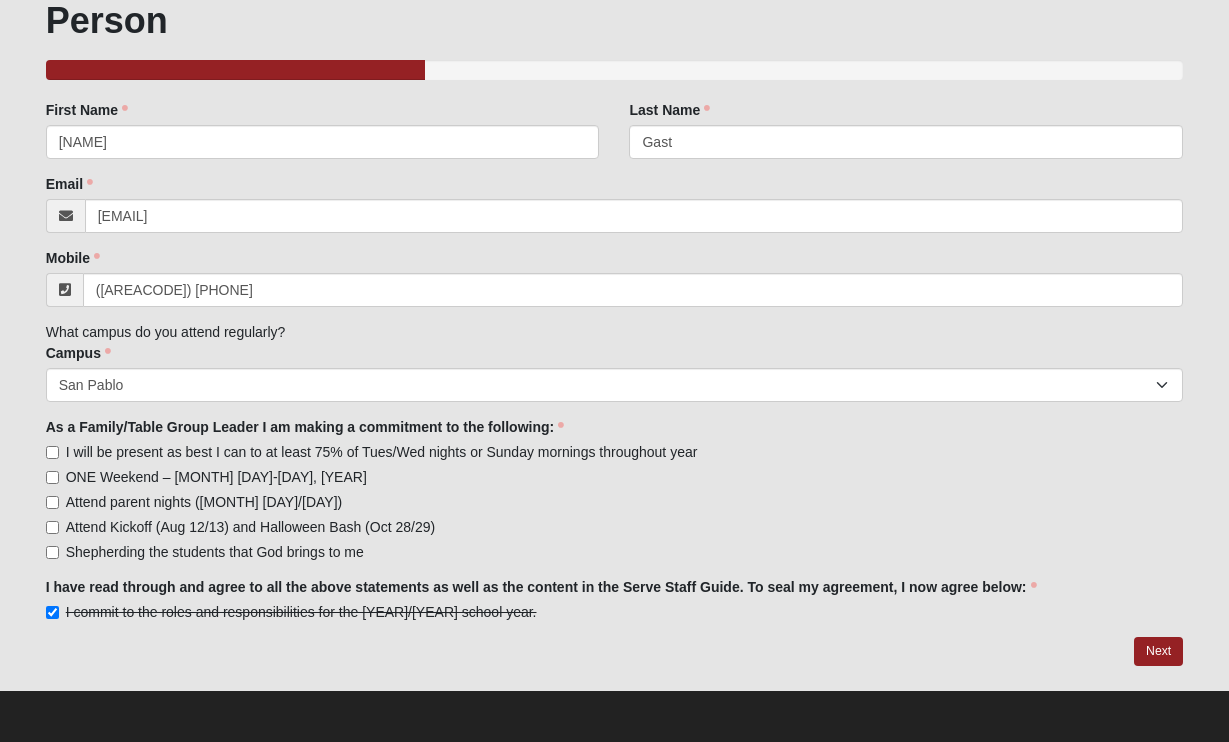 click on "I commit to the roles and responsibilities for the 2025/2026 school year." at bounding box center [52, 612] 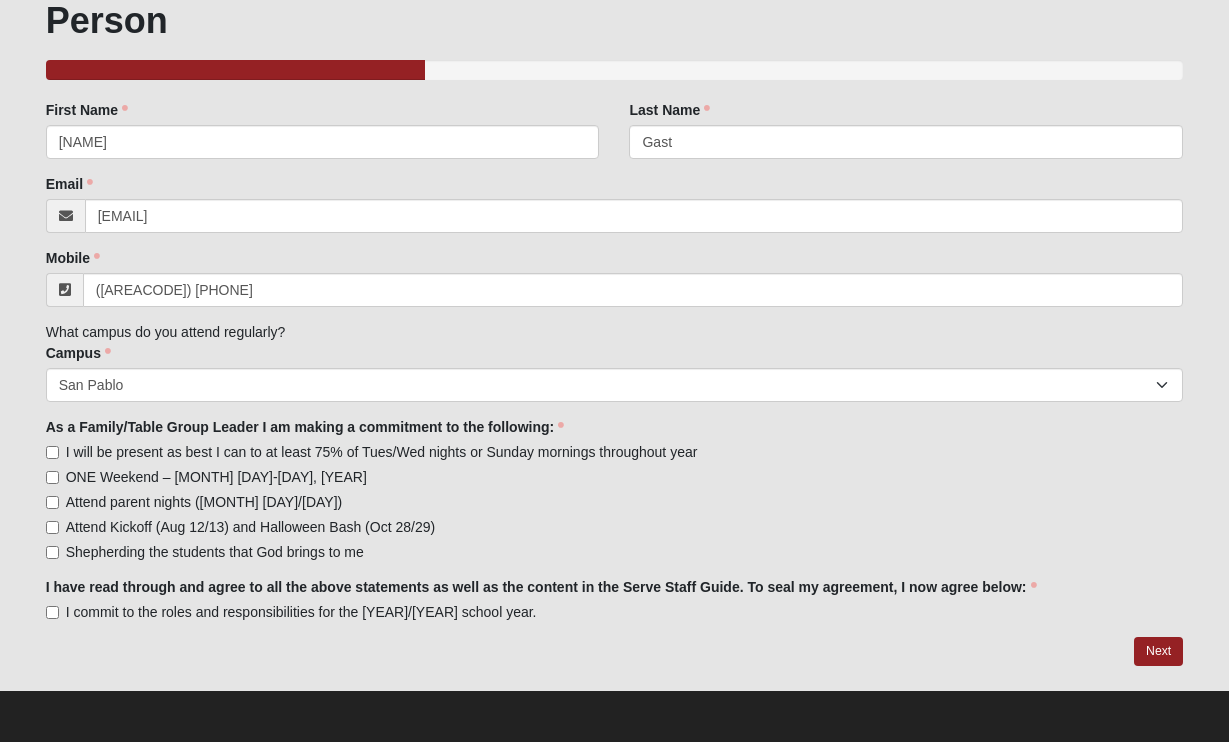 click on "Shepherding the students that God brings to me" at bounding box center [52, 552] 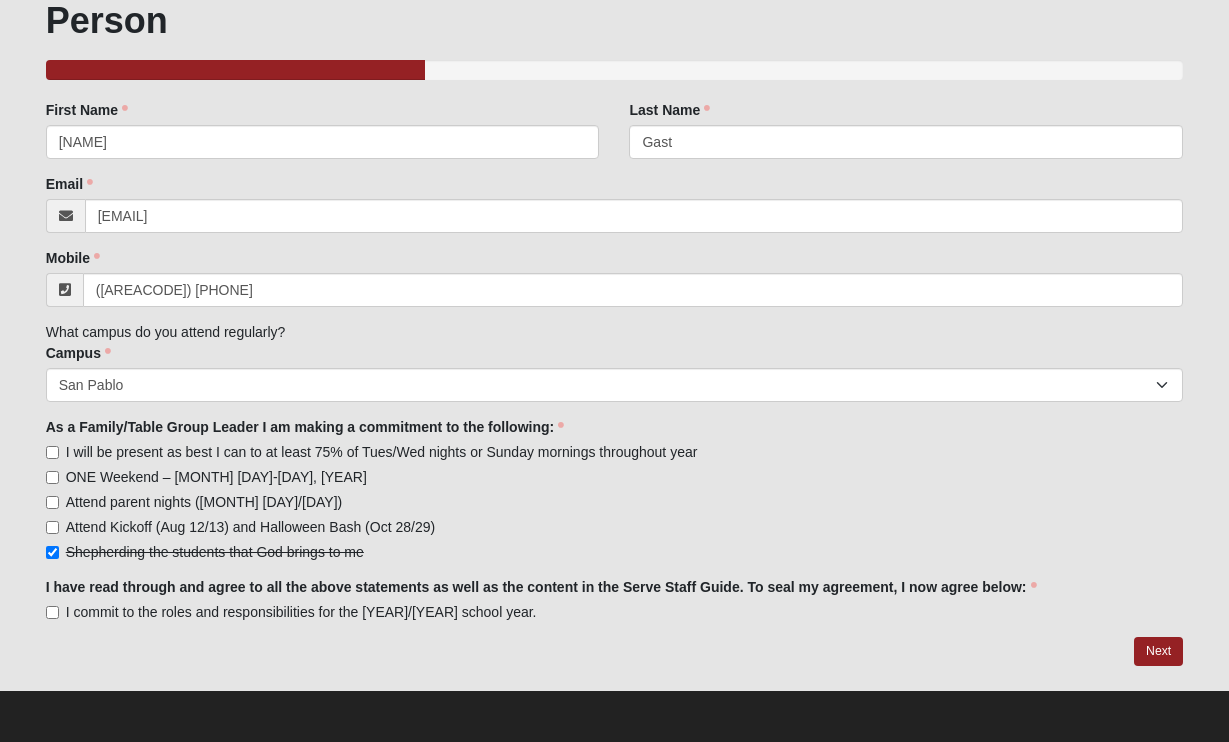 click on "I commit to the roles and responsibilities for the 2025/2026 school year." at bounding box center [52, 612] 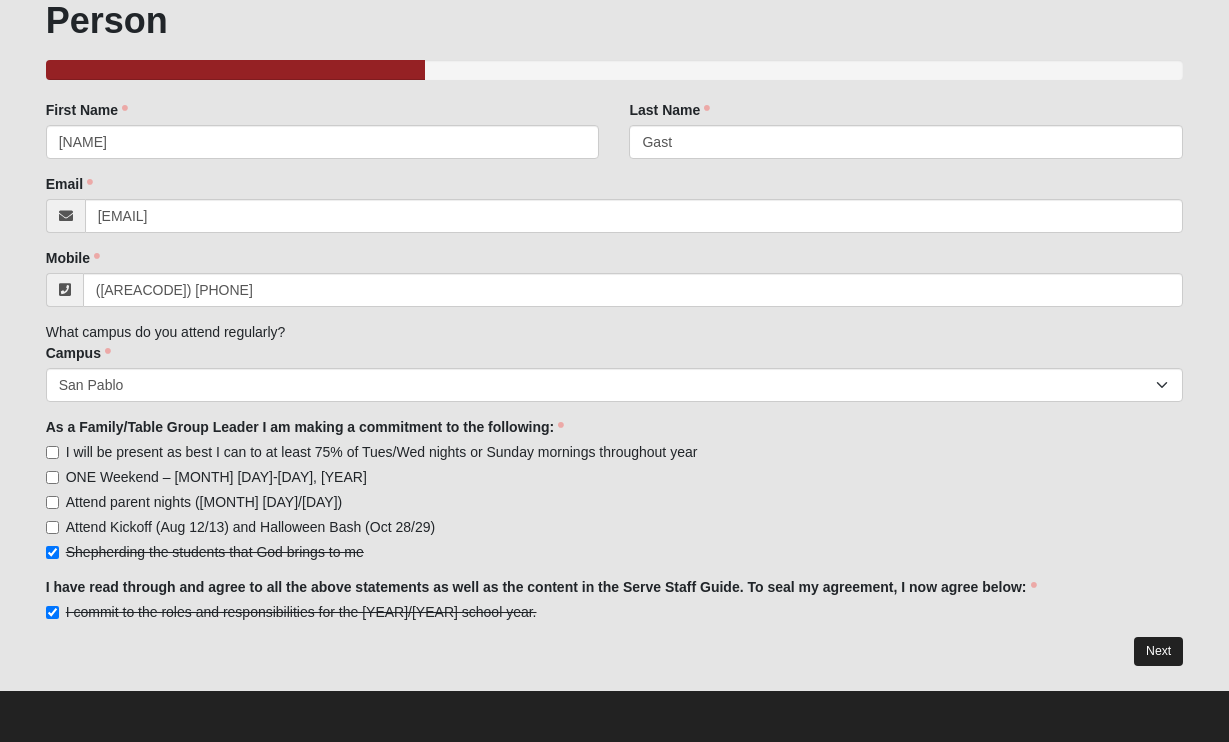 click on "Next" at bounding box center (1158, 651) 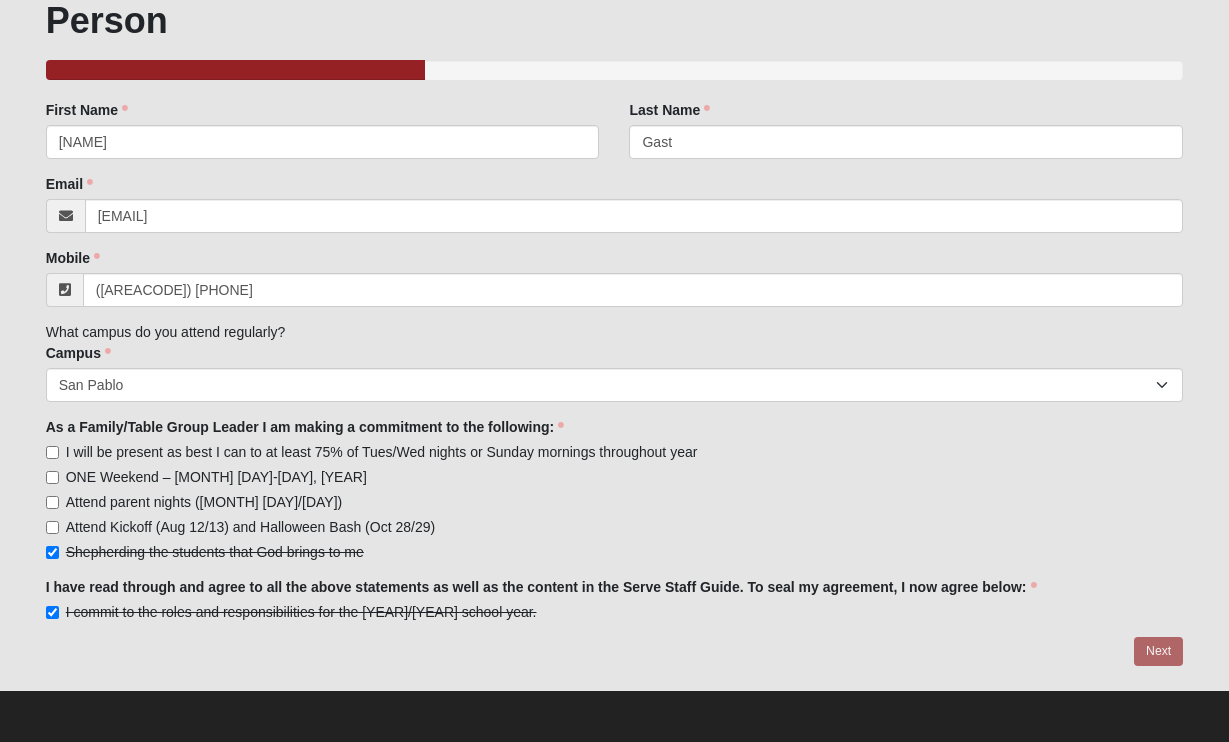 scroll, scrollTop: 0, scrollLeft: 0, axis: both 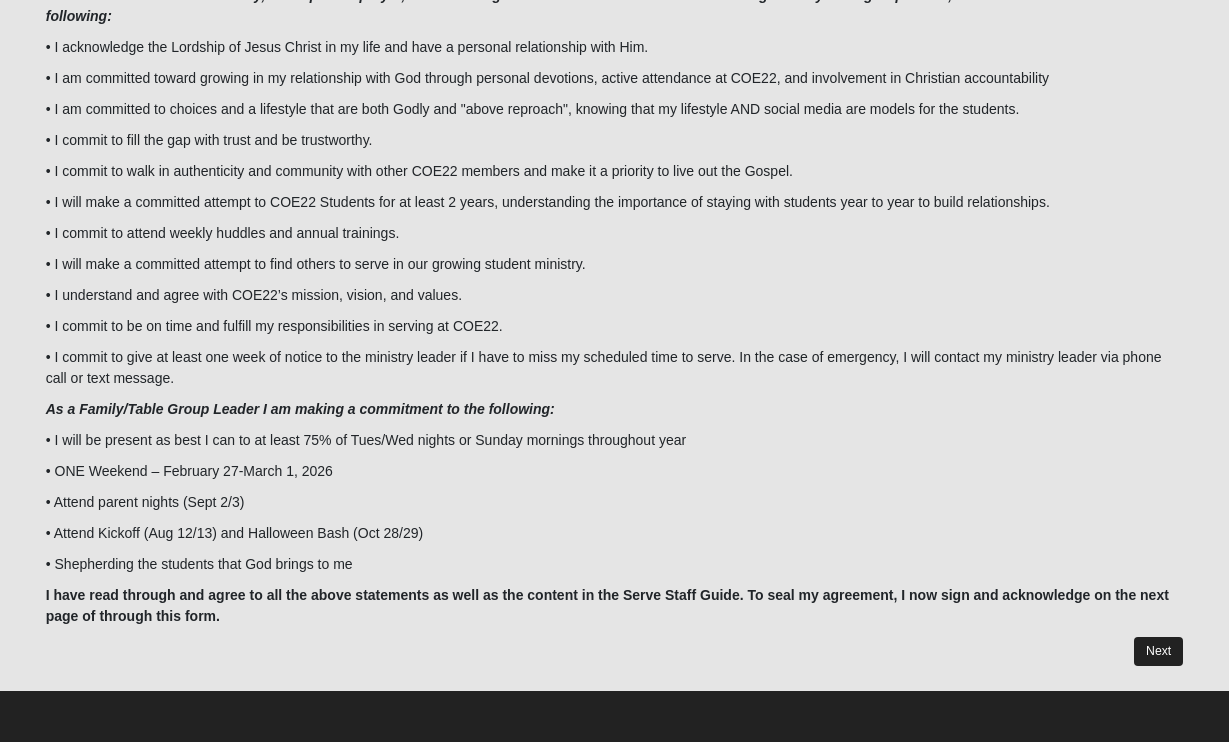 click on "Next" at bounding box center [1158, 651] 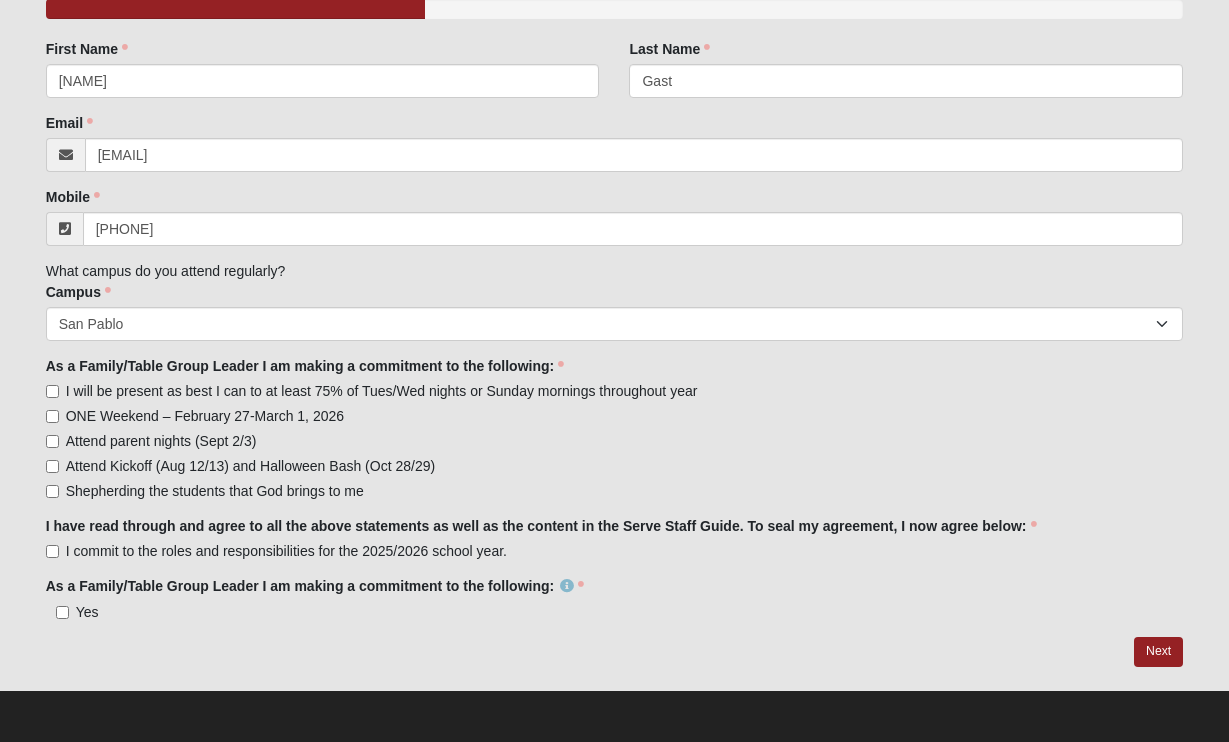 scroll, scrollTop: 194, scrollLeft: 0, axis: vertical 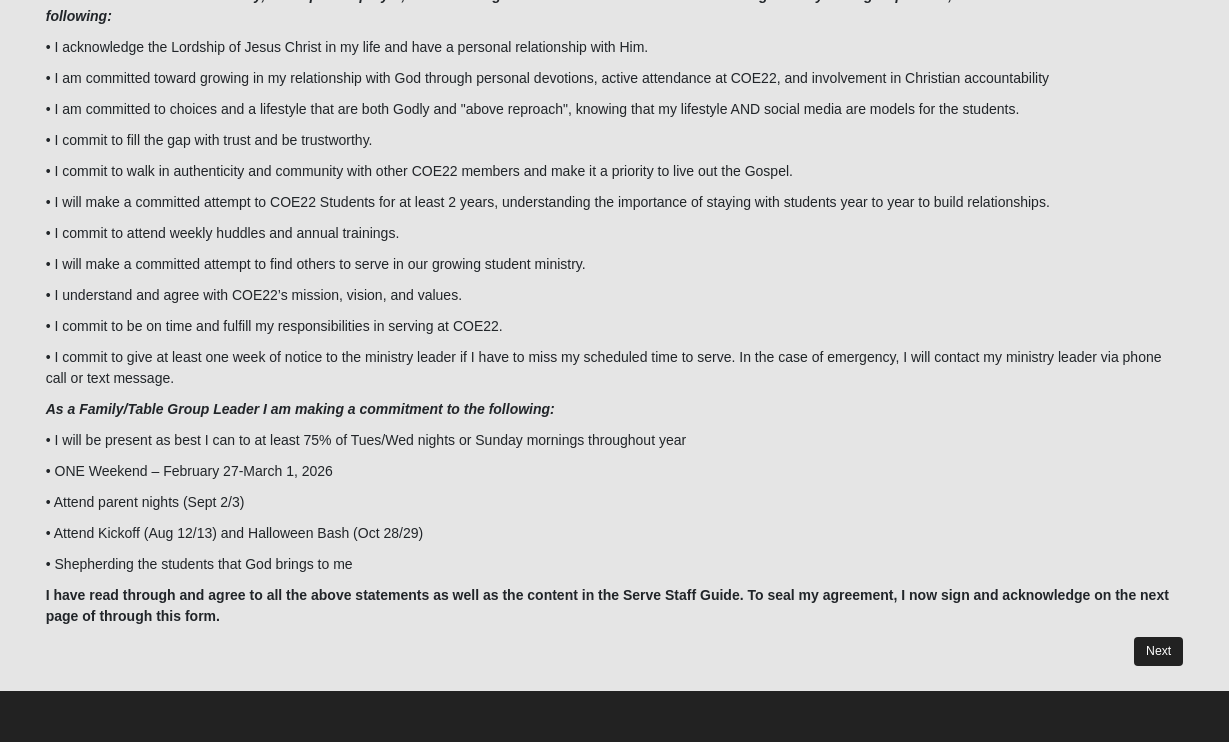 click on "Next" at bounding box center [1158, 651] 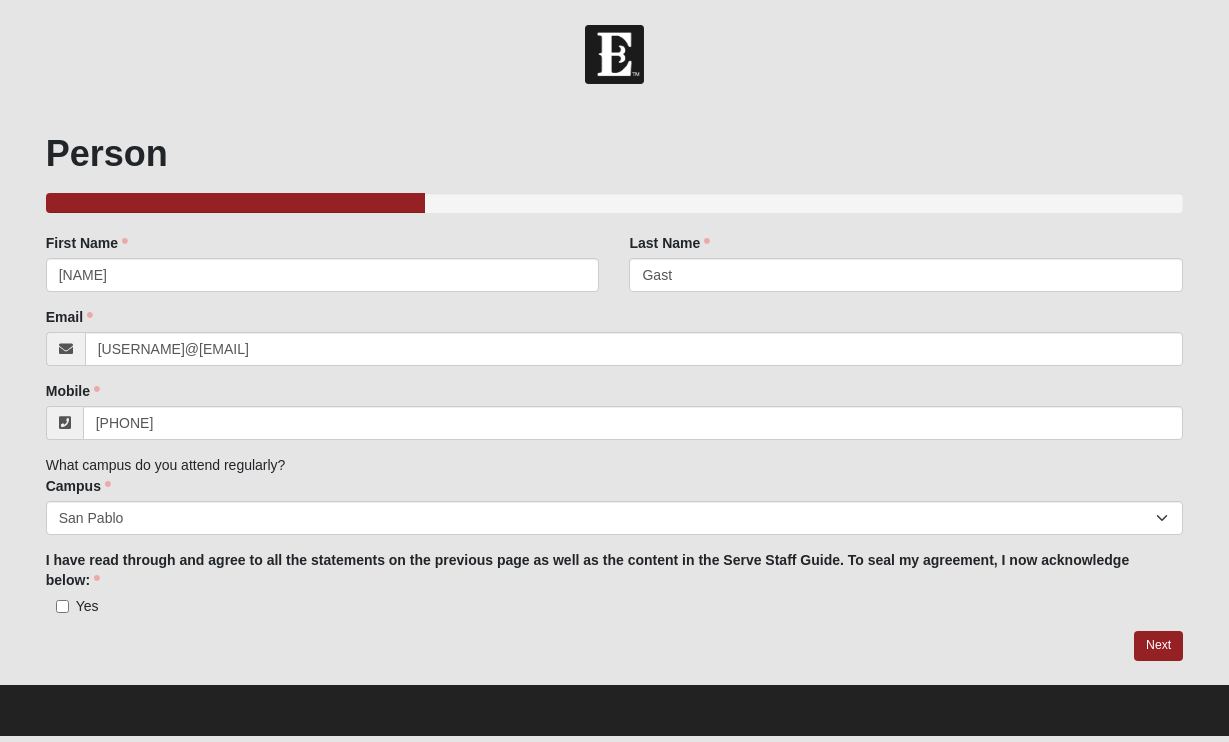 scroll, scrollTop: 0, scrollLeft: 0, axis: both 